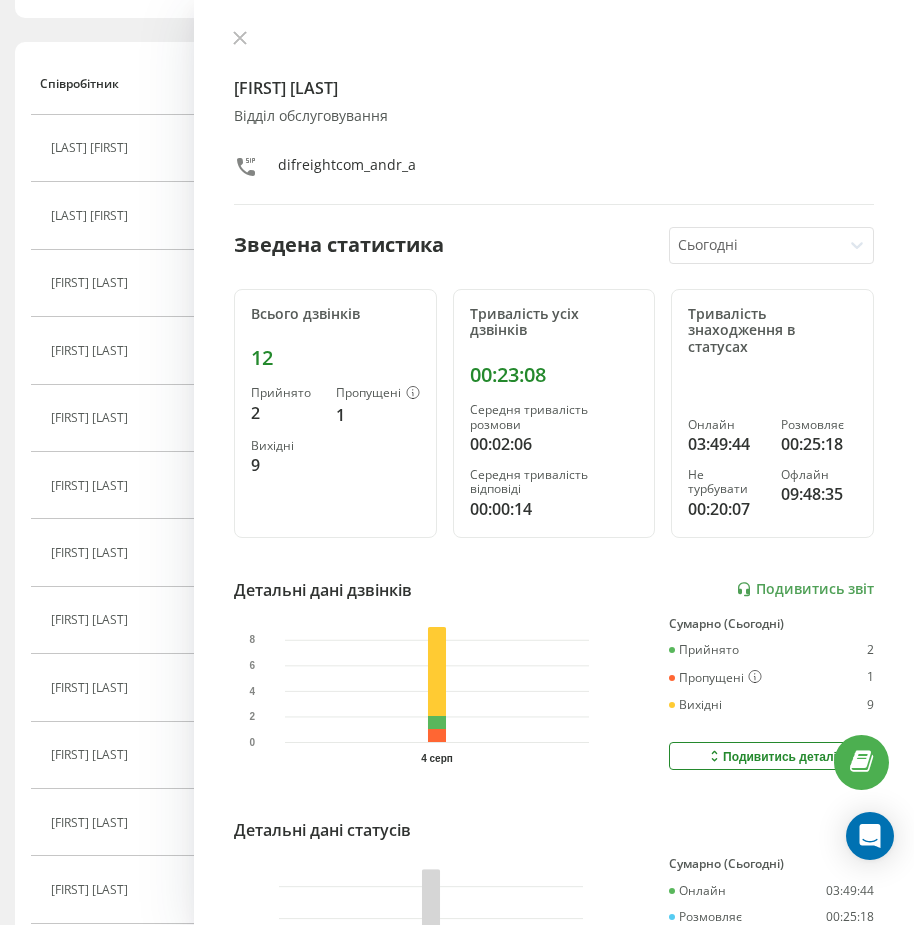 scroll, scrollTop: 0, scrollLeft: 0, axis: both 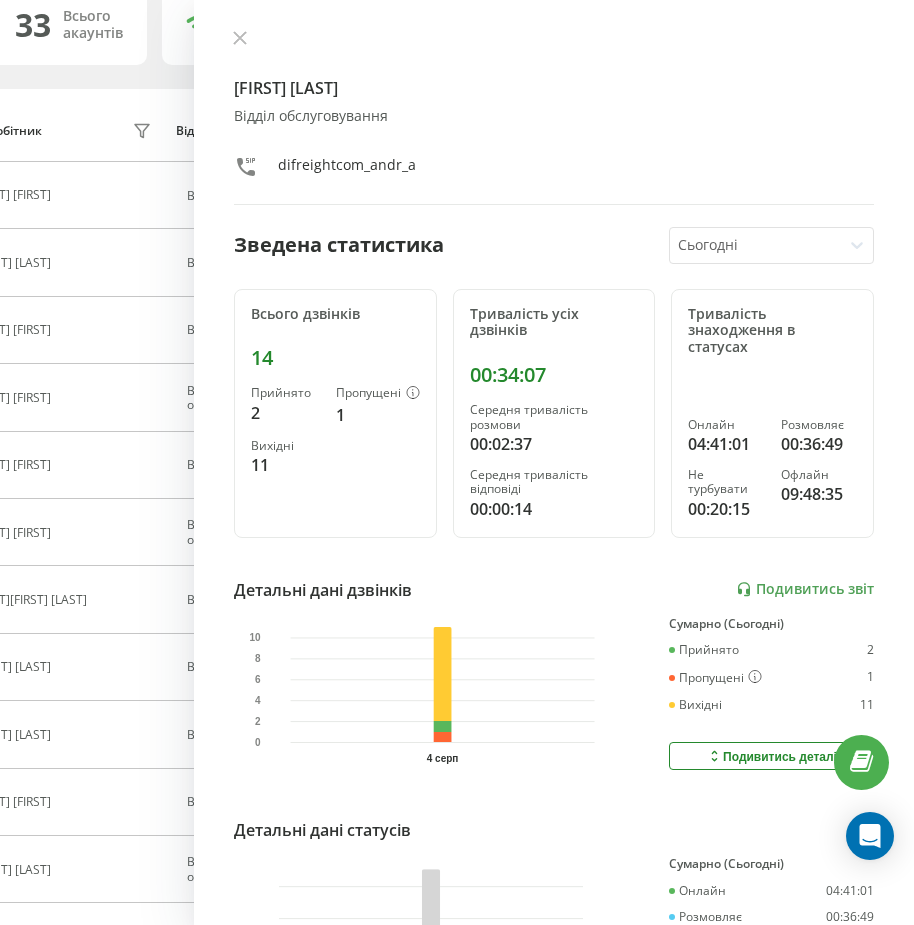 click on "Анна Андрєєва Відділ обслуговування difreightcom_andr_a Зведена статистика Сьогодні Всього дзвінків 14 Прийнято 2 Пропущені 1 Вихідні 11 Тривалість усіх дзвінків 00:34:07 Середня тривалість розмови 00:02:37 Середня тривалість відповіді 00:00:14 Тривалість знаходження в статусах Онлайн 04:41:01 Розмовляє 00:36:49 Не турбувати 00:20:15 Офлайн 09:48:35 Детальні дані дзвінків Подивитись звіт 4 серп 0 2 4 6 8 10 Сумарно (Сьогодні) Прийнято 2 Пропущені 1 Вихідні 11   Подивитись деталі Детальні дані статусів 4 серп Сумарно (Сьогодні) Онлайн 04:41:01 Розмовляє 00:36:49 Не турбувати 00:20:15 Офлайн 09:48:35" at bounding box center (554, 462) 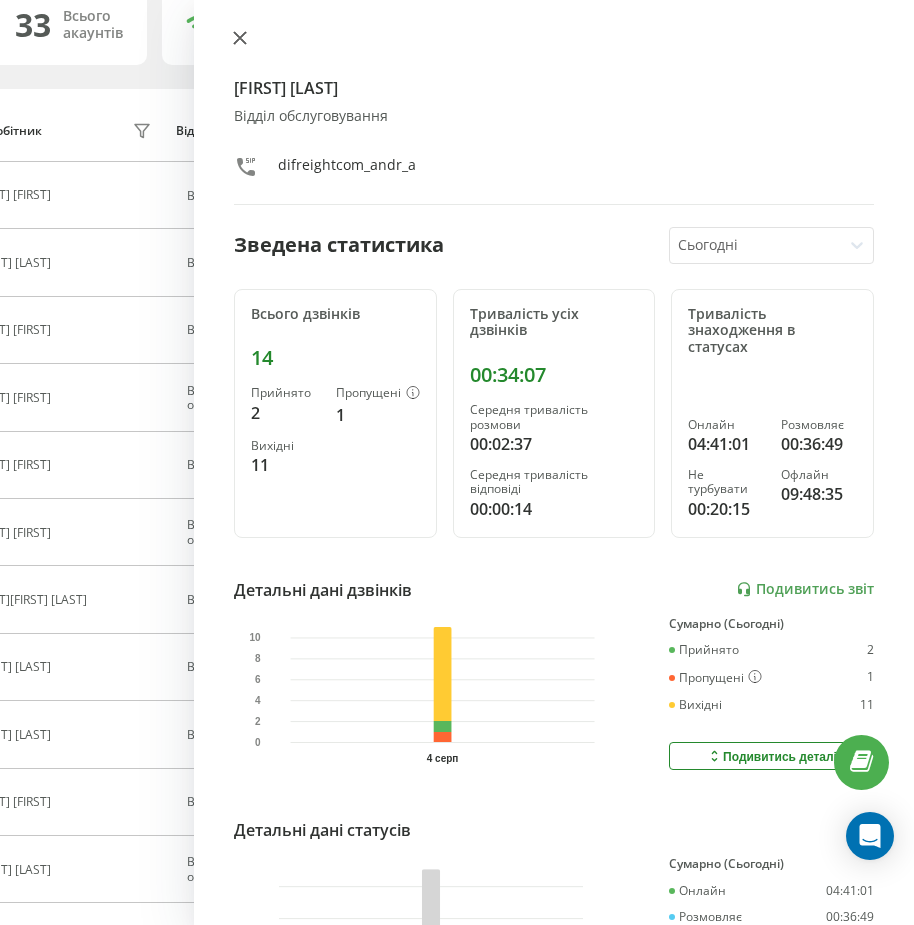 click 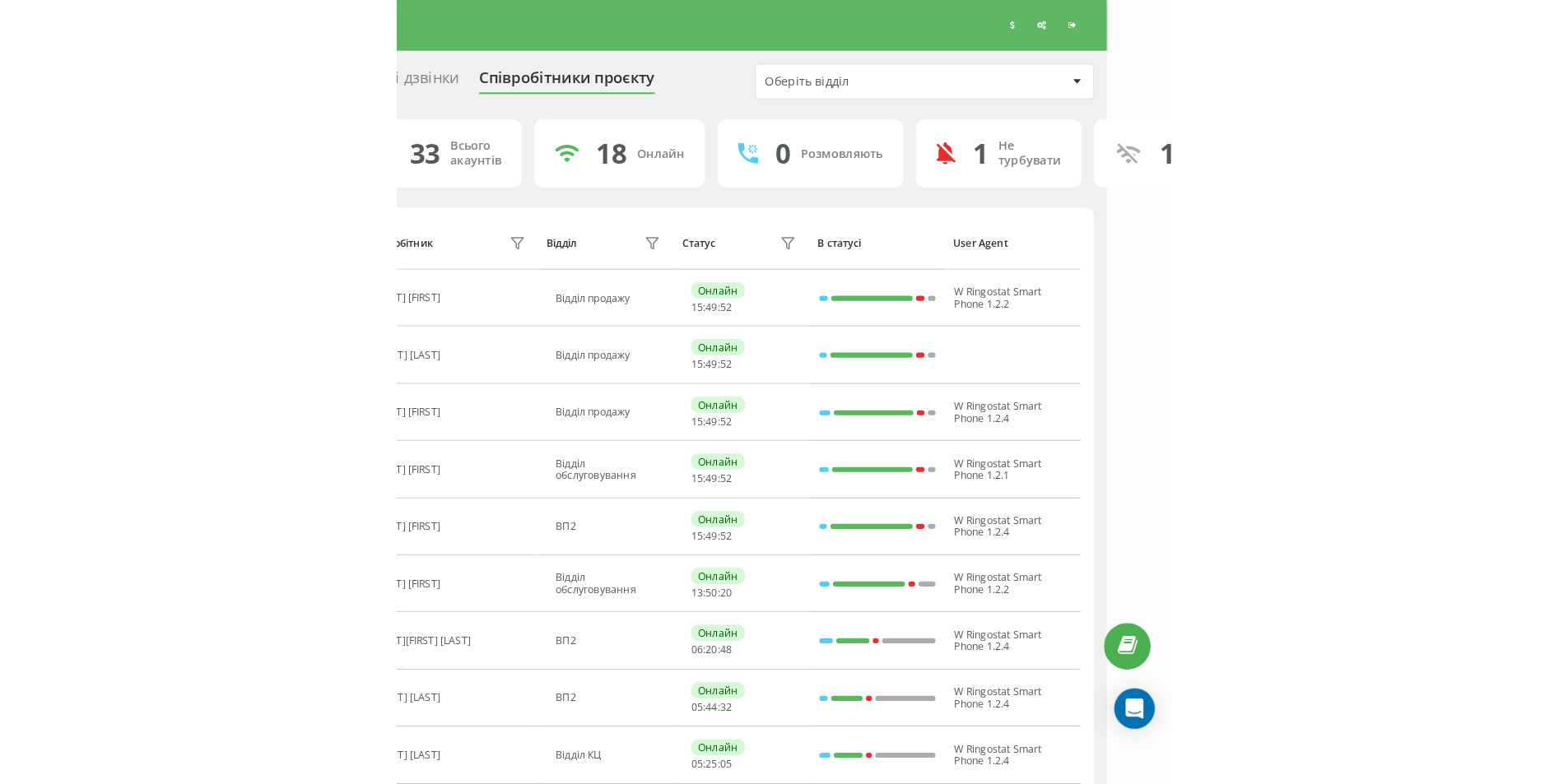 scroll, scrollTop: 0, scrollLeft: 0, axis: both 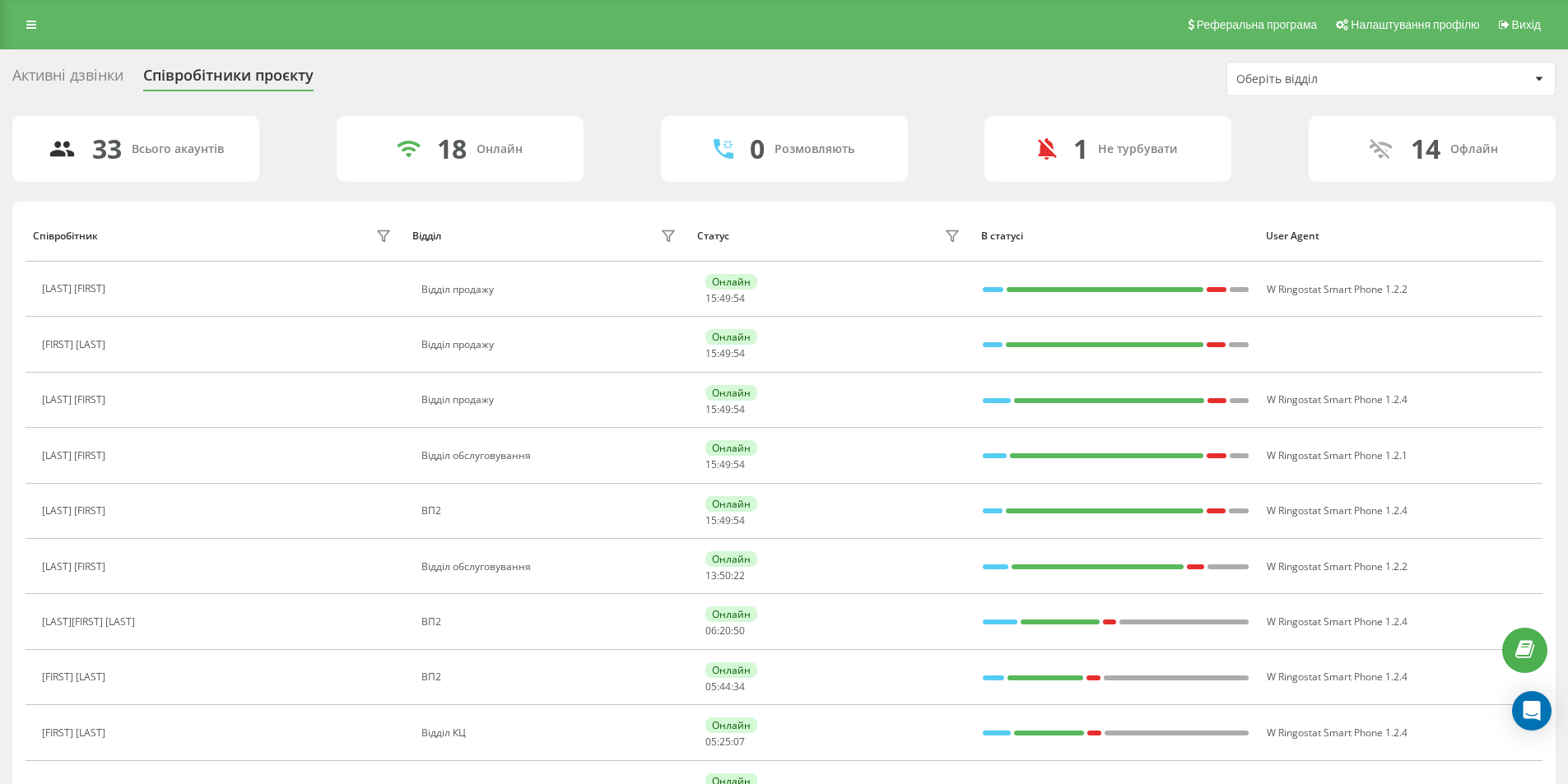 click on "Оберіть відділ" at bounding box center [1334, 79] 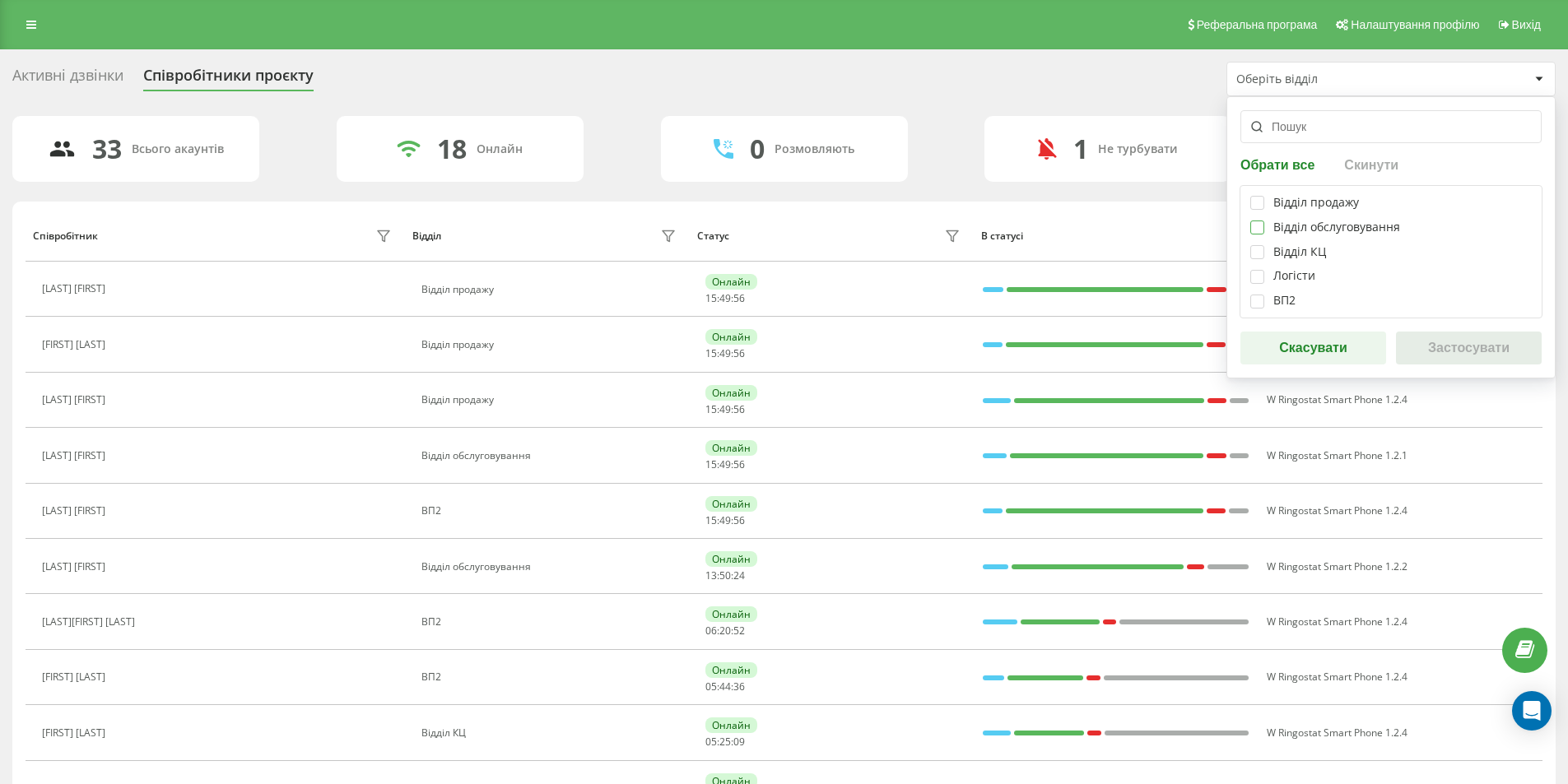 click at bounding box center (1257, 220) 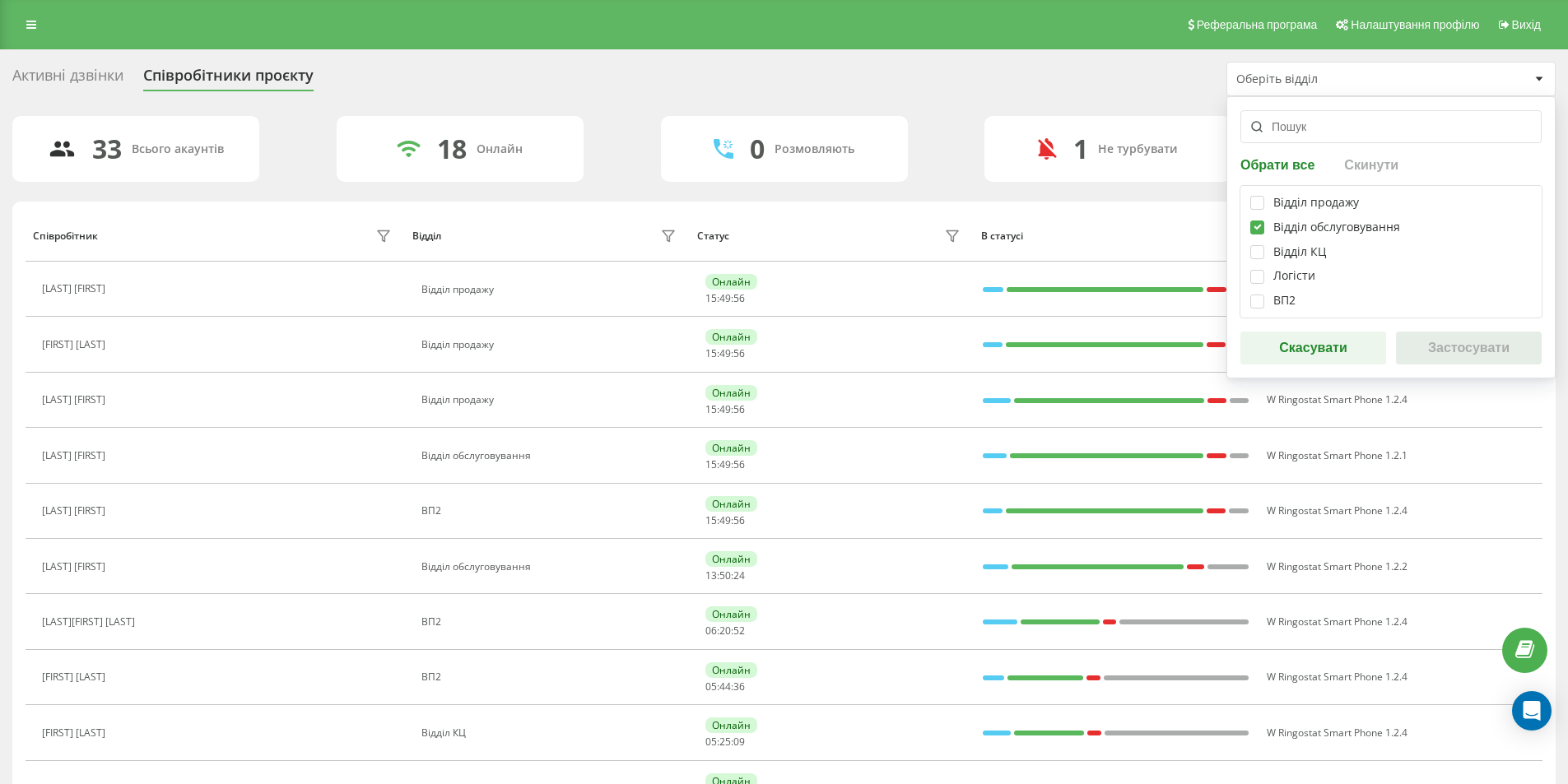 checkbox on "true" 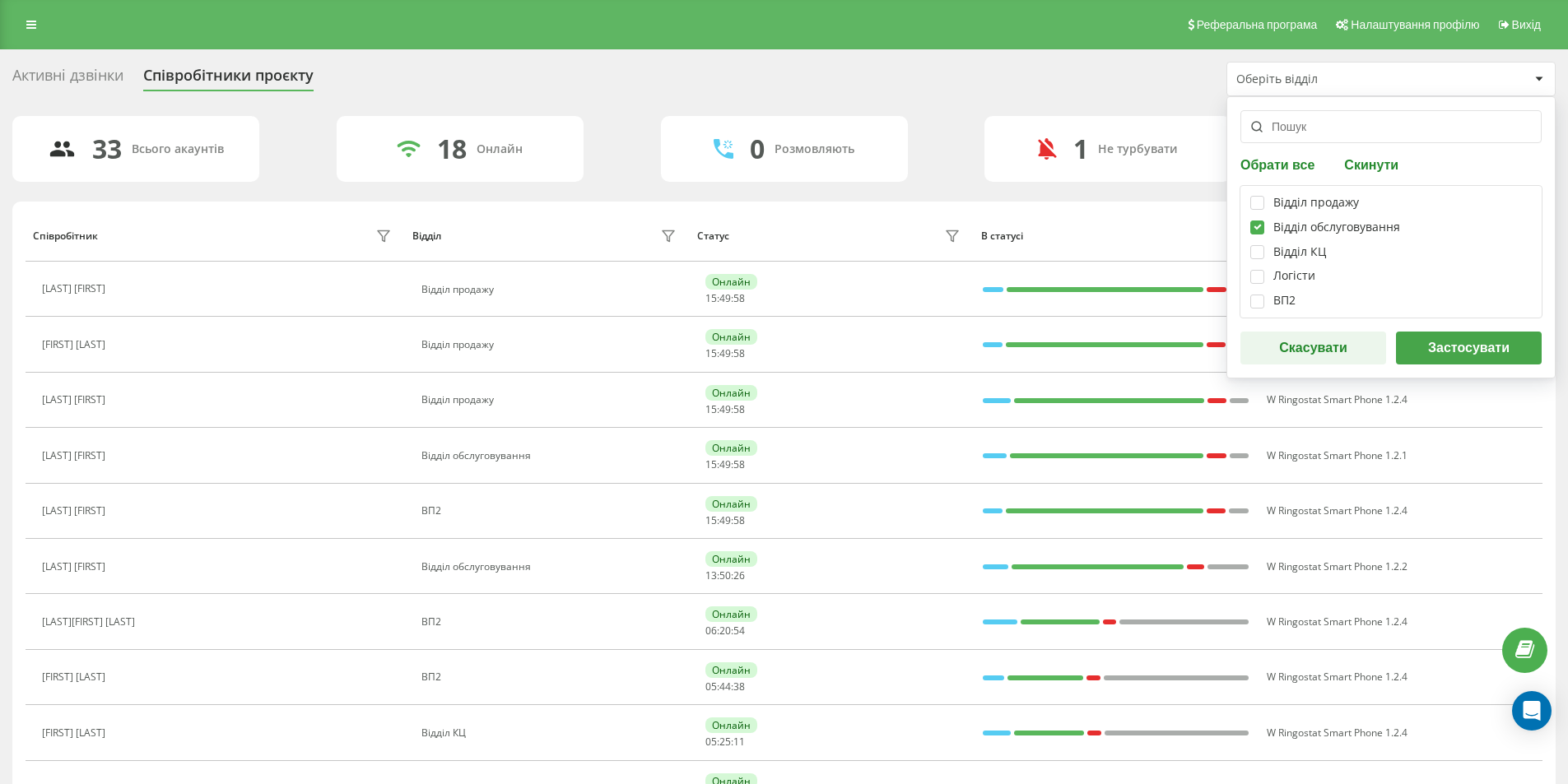 click on "Застосувати" at bounding box center (1468, 348) 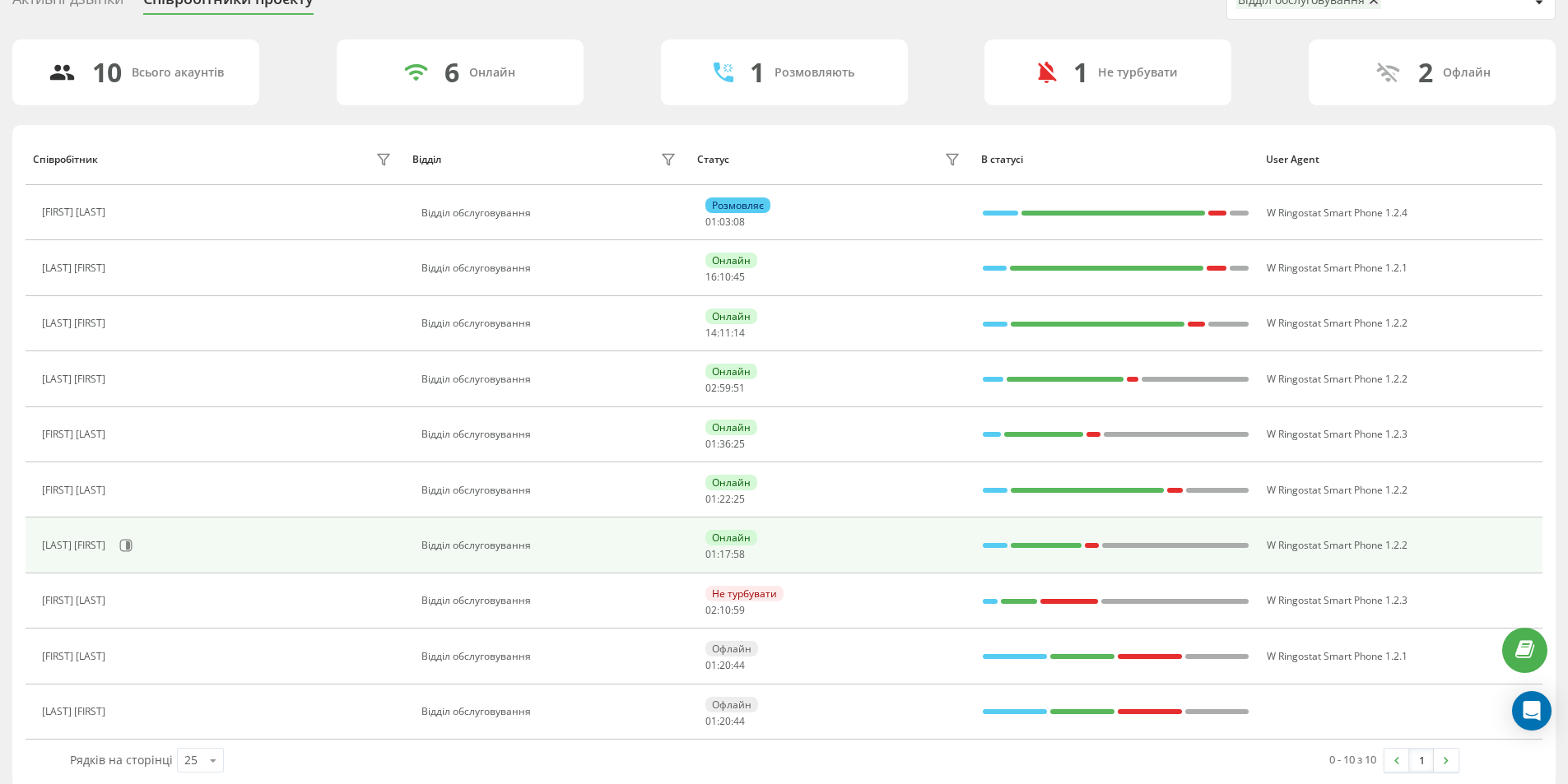 scroll, scrollTop: 82, scrollLeft: 0, axis: vertical 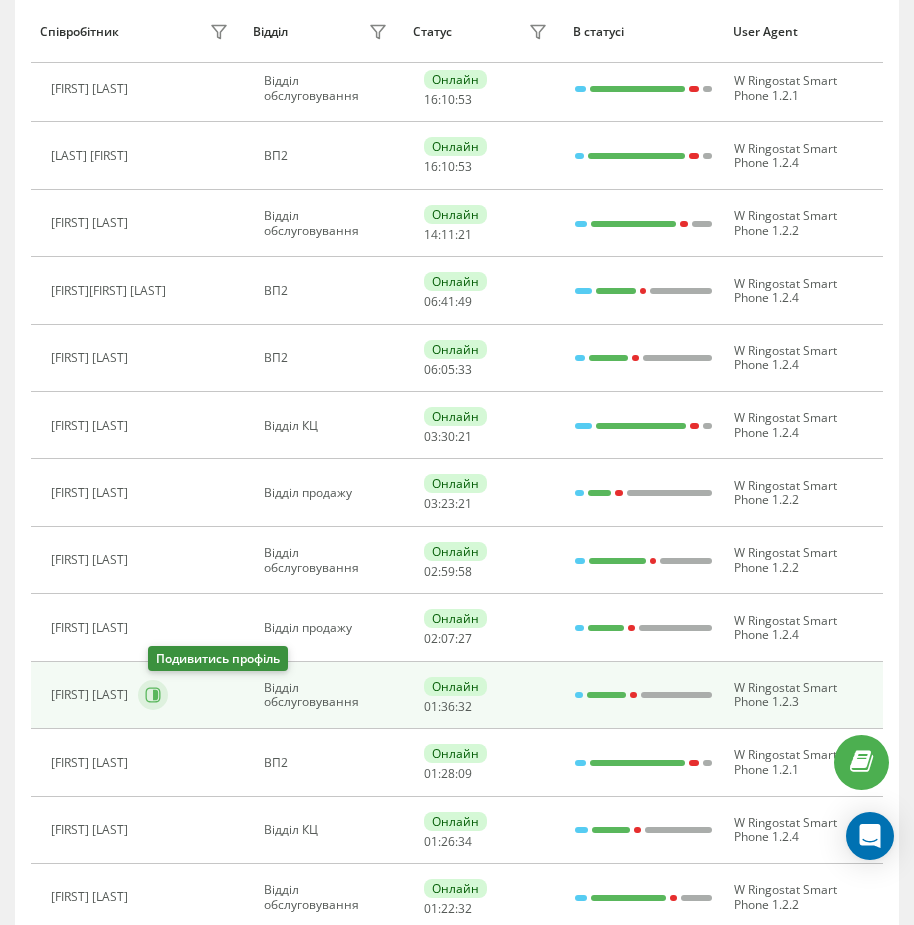 click 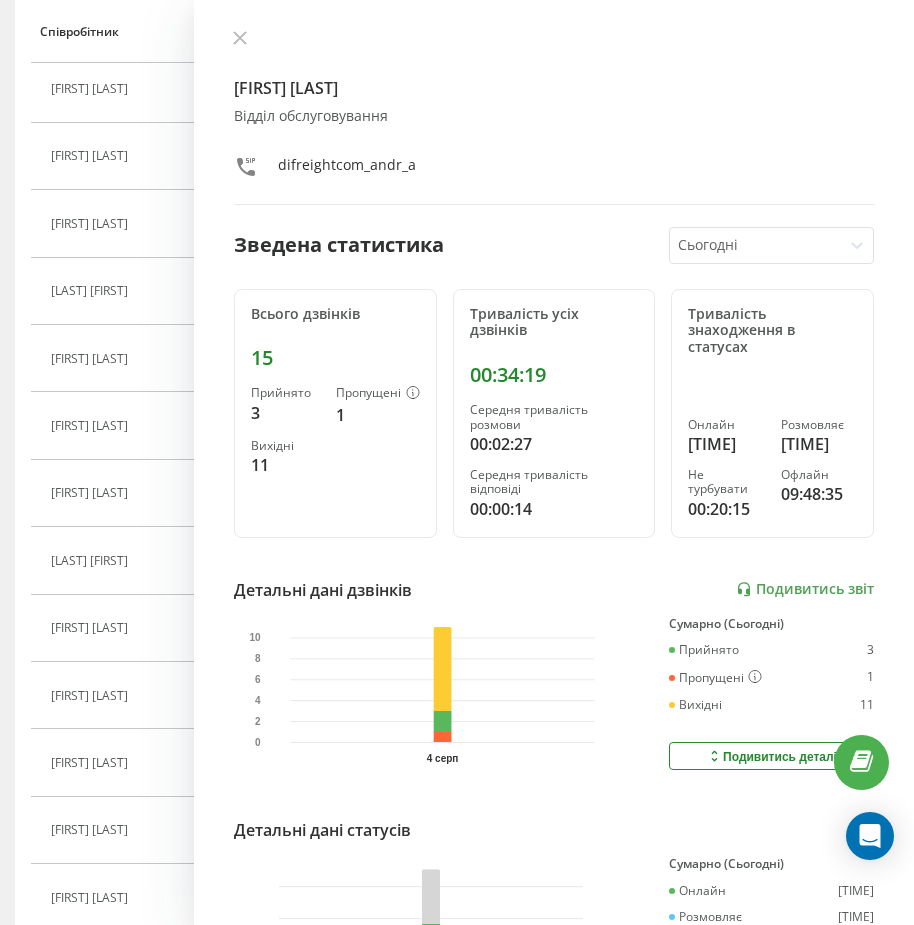 scroll, scrollTop: 196, scrollLeft: 0, axis: vertical 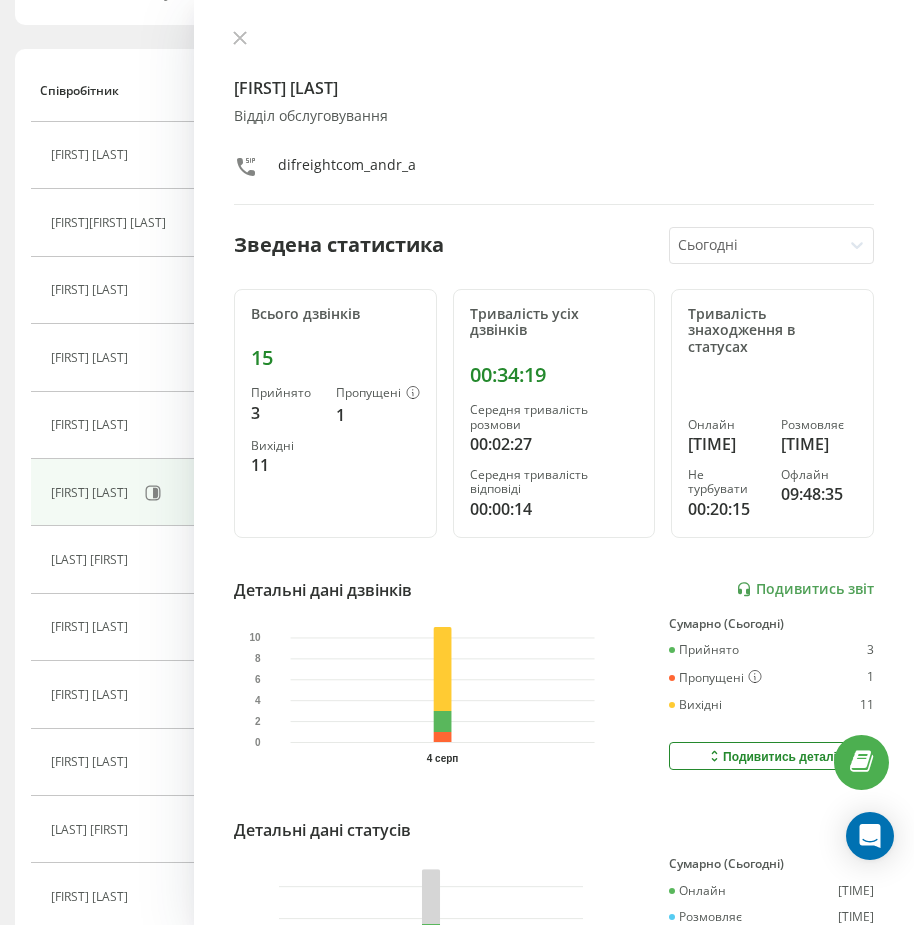 click at bounding box center [554, 40] 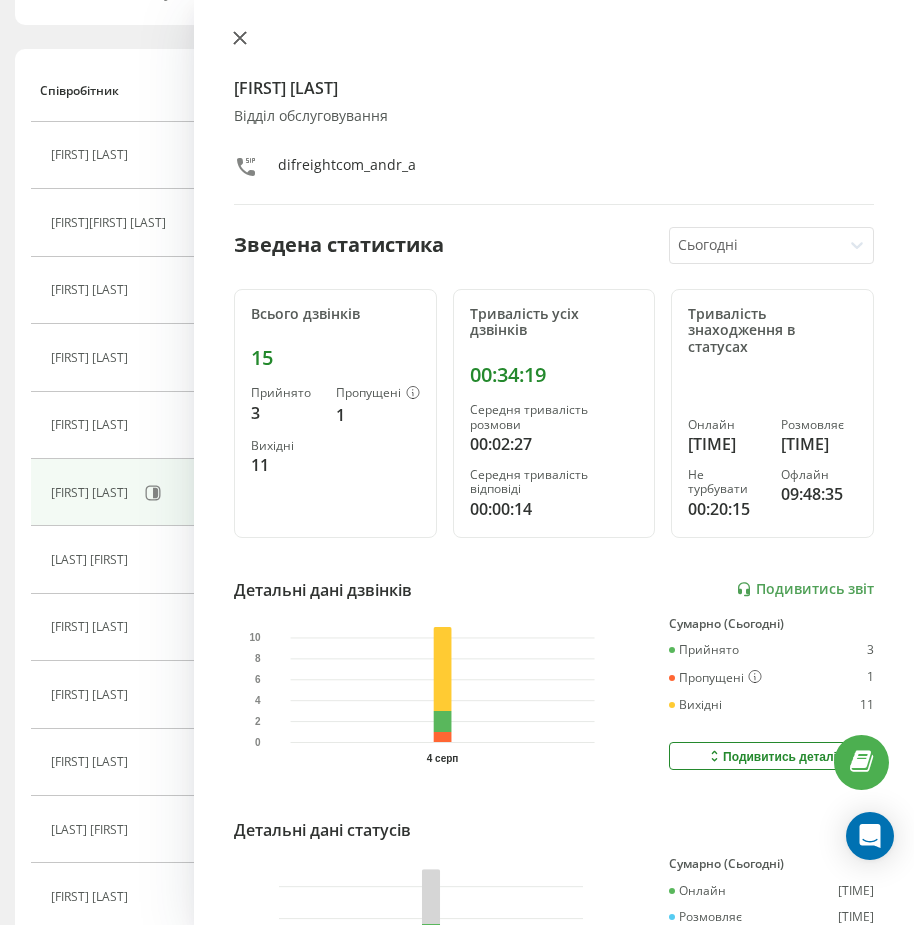 click 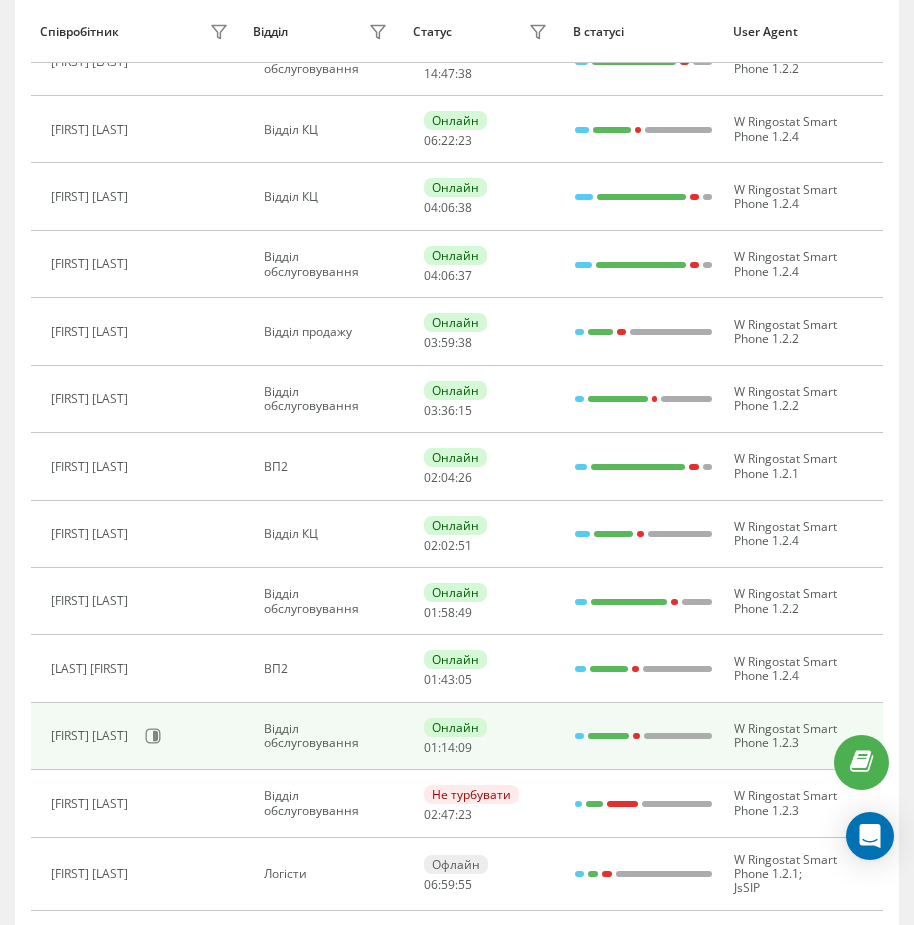 scroll, scrollTop: 900, scrollLeft: 0, axis: vertical 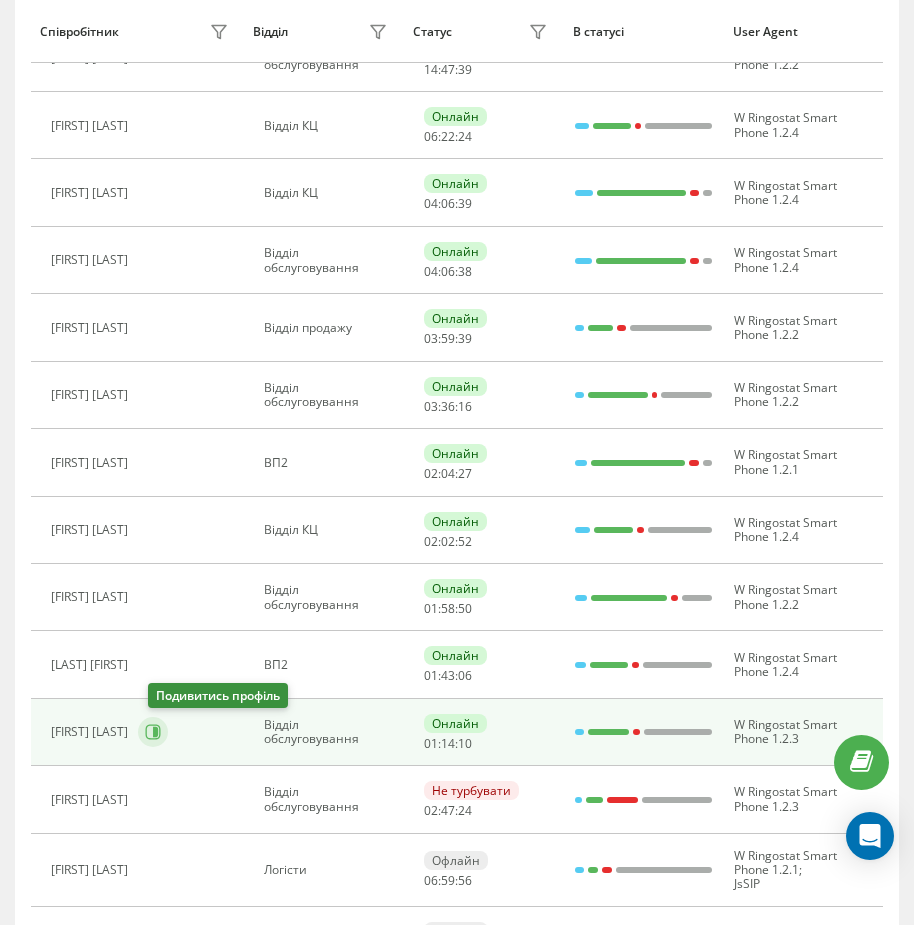 click 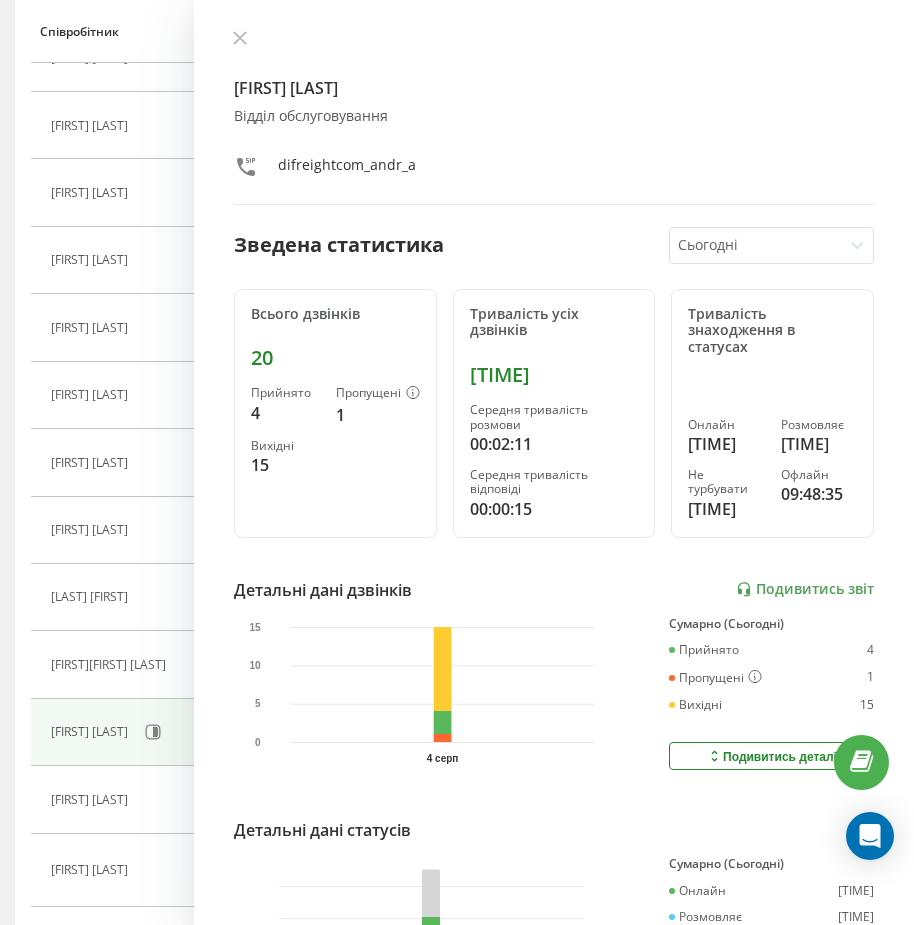 scroll, scrollTop: 91, scrollLeft: 0, axis: vertical 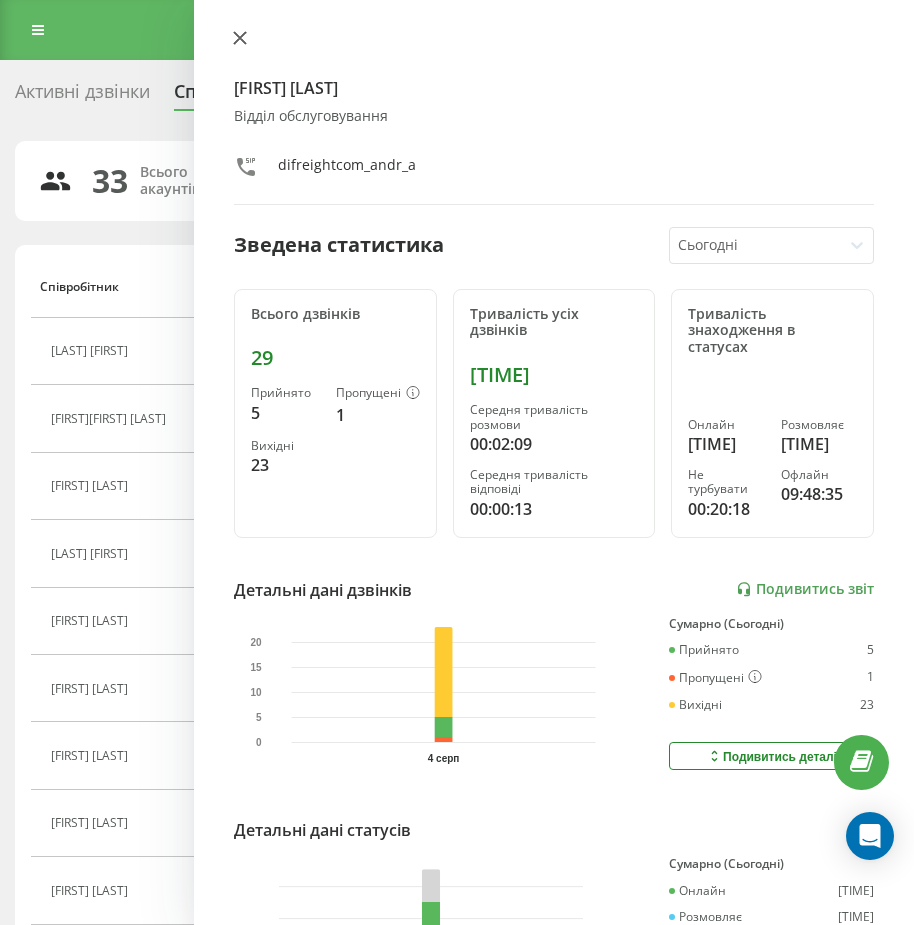 click 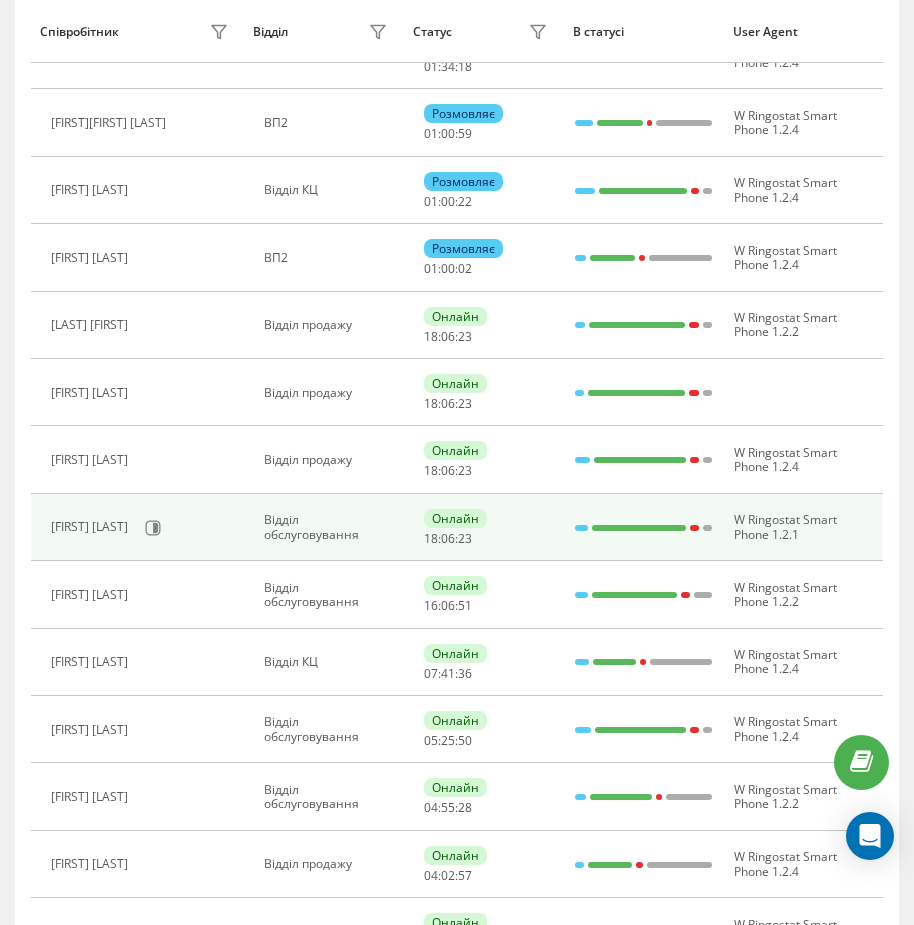 scroll, scrollTop: 500, scrollLeft: 0, axis: vertical 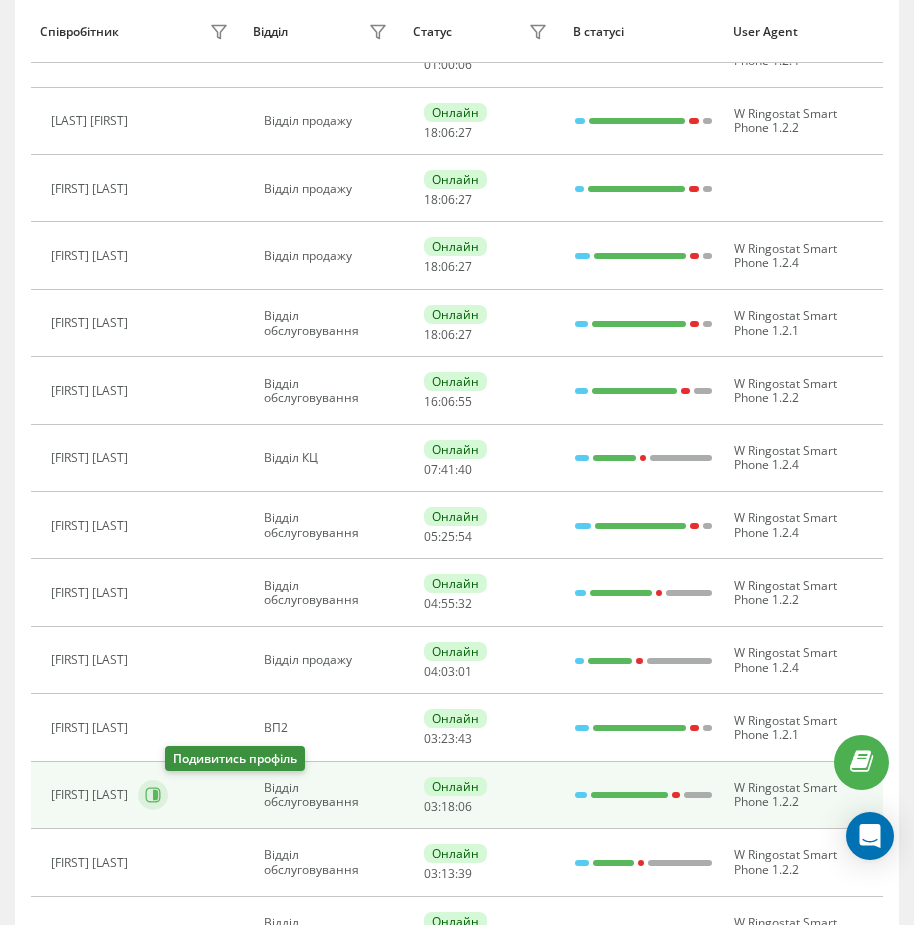 click 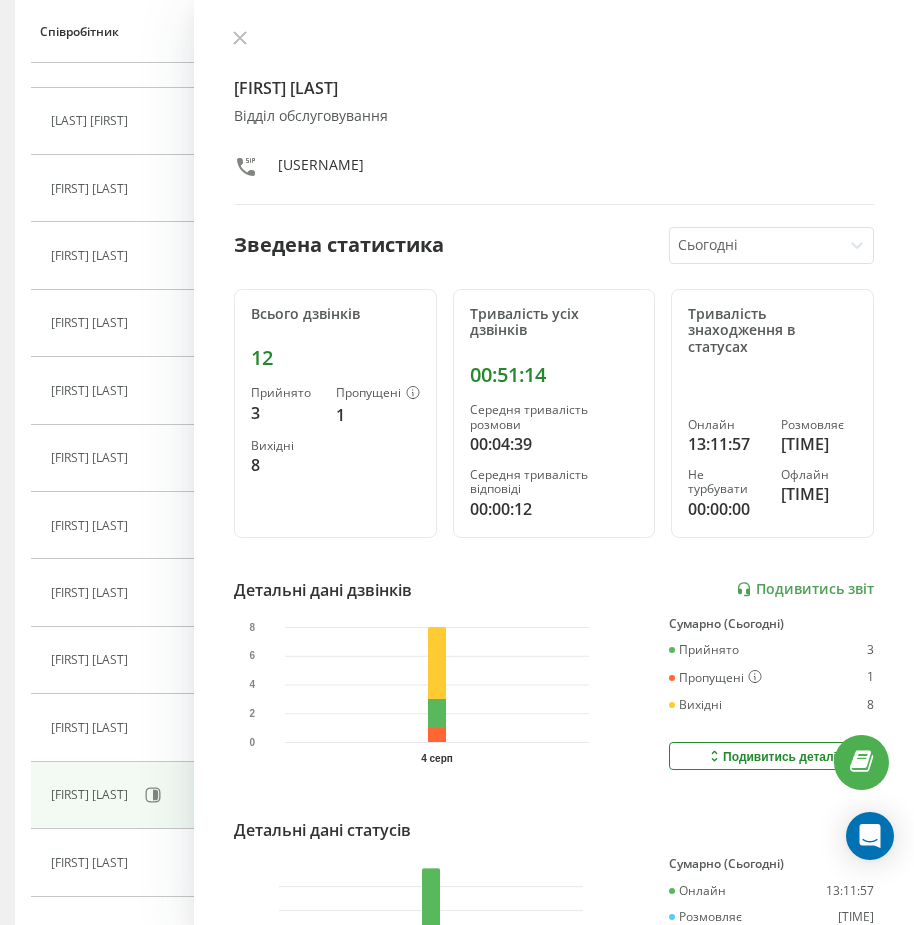 click 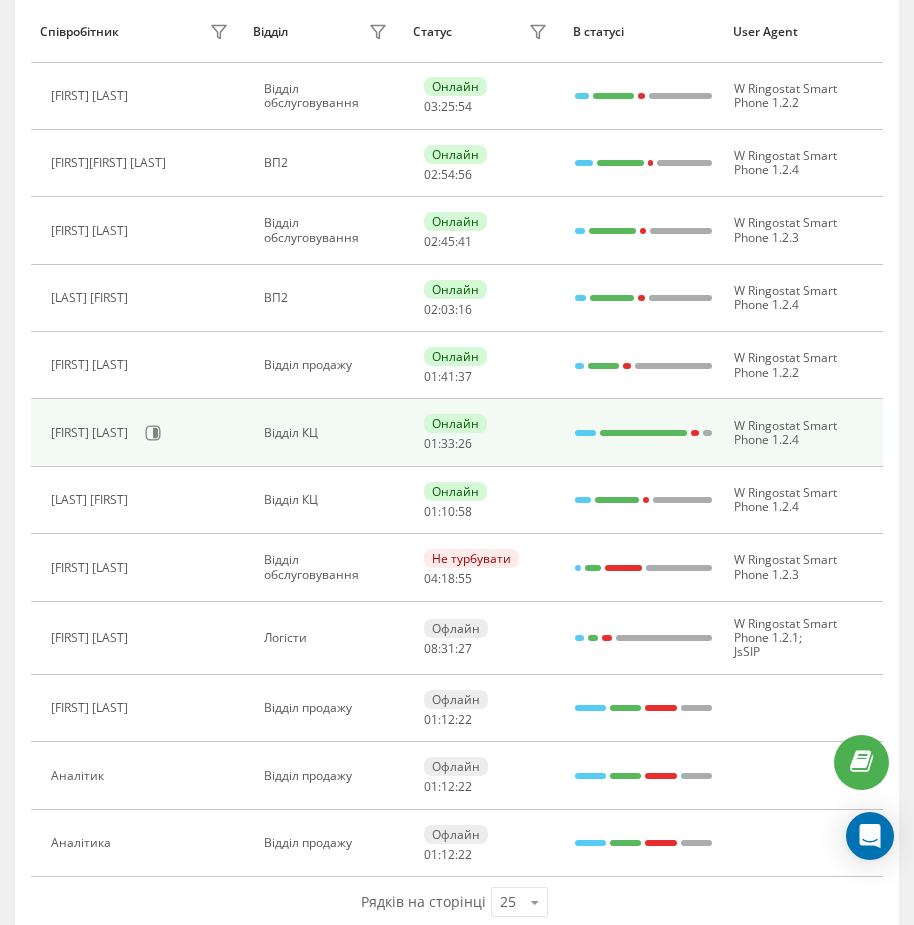 scroll, scrollTop: 1133, scrollLeft: 0, axis: vertical 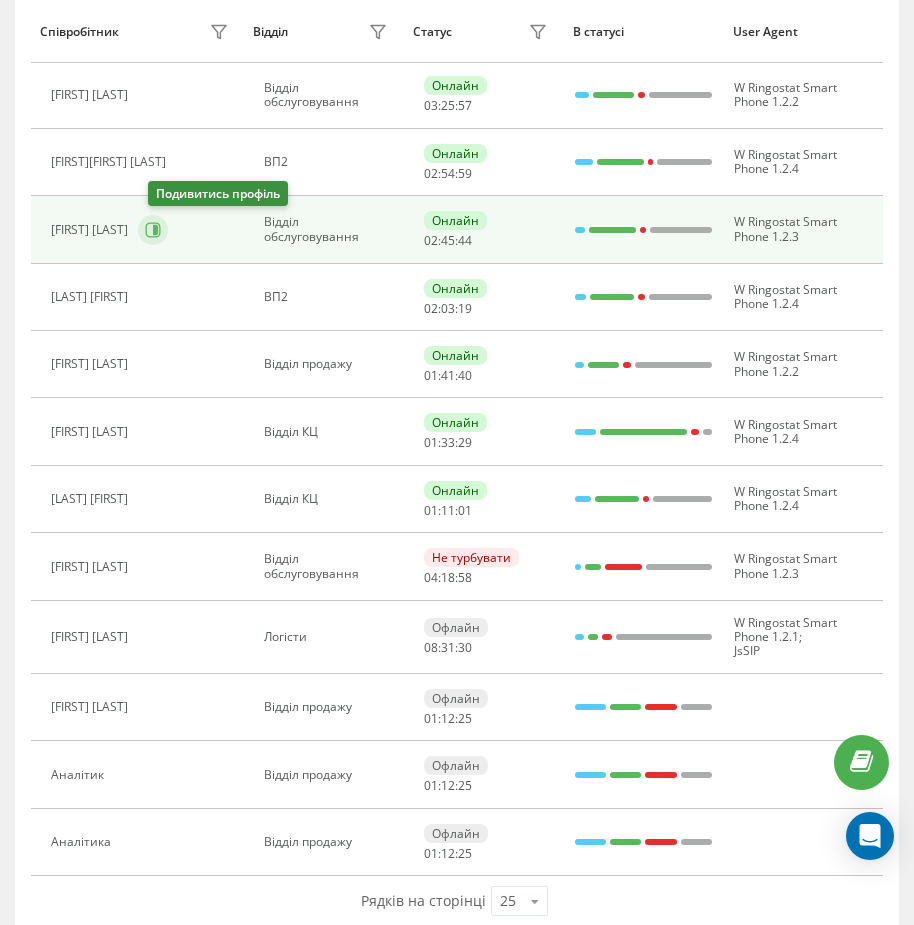 click 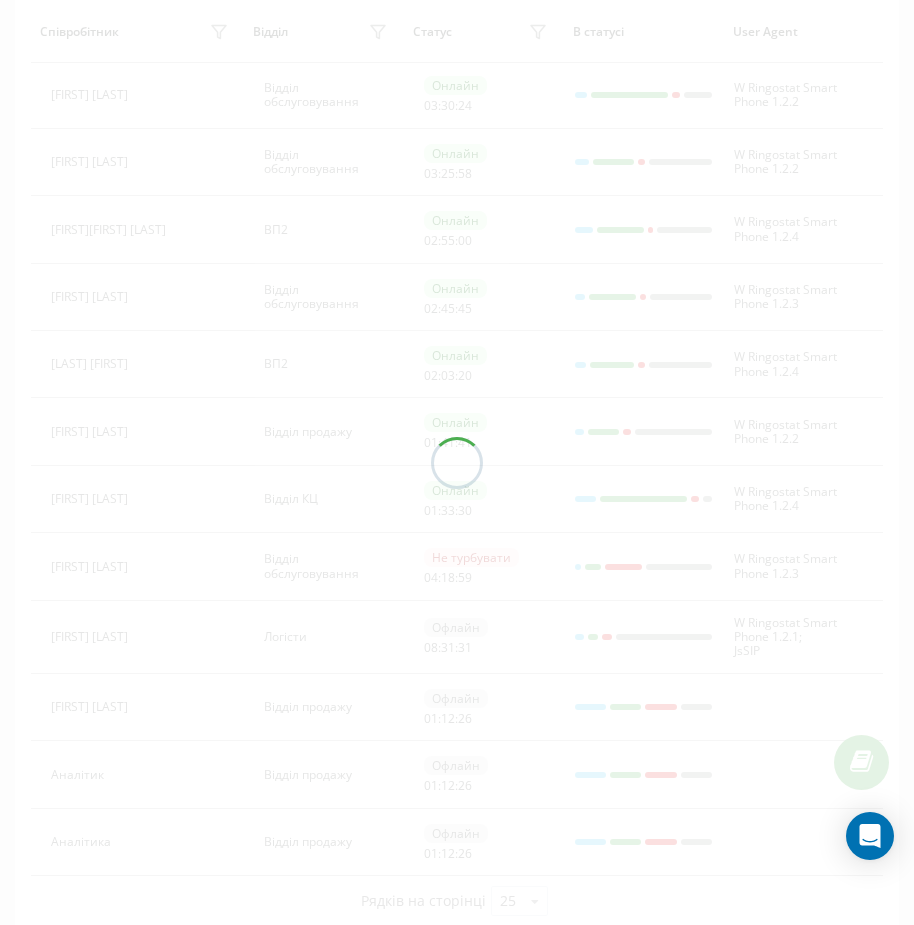 scroll, scrollTop: 189, scrollLeft: 0, axis: vertical 